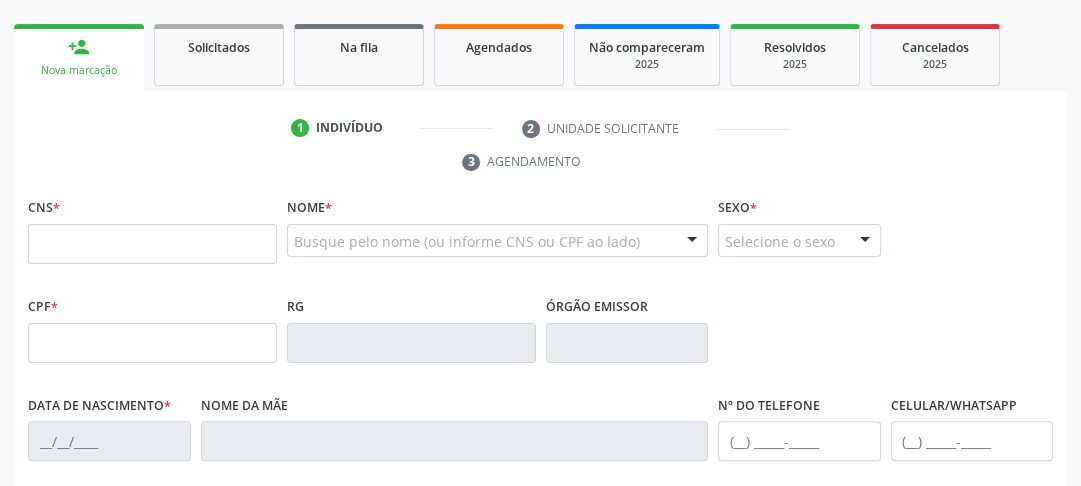 scroll, scrollTop: 275, scrollLeft: 0, axis: vertical 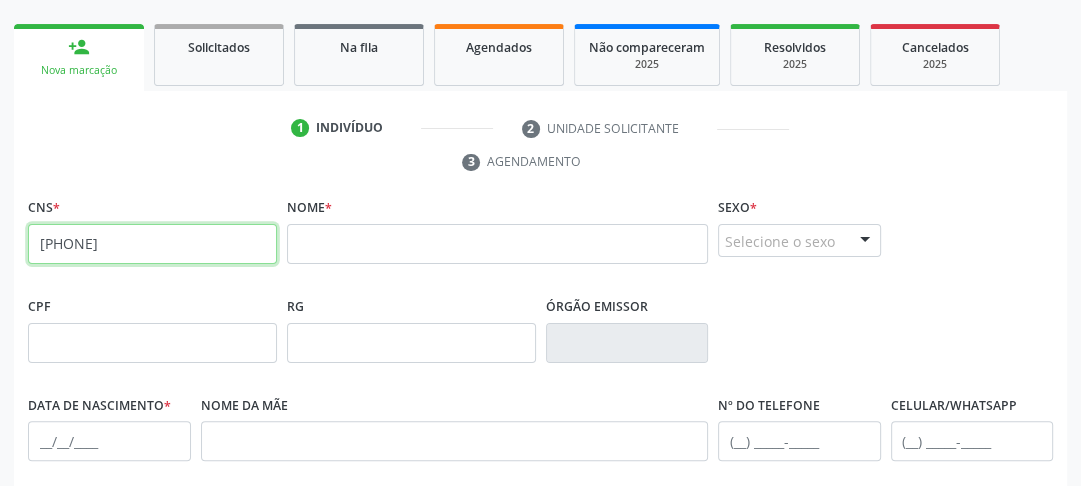 drag, startPoint x: 173, startPoint y: 242, endPoint x: 44, endPoint y: 247, distance: 129.09686 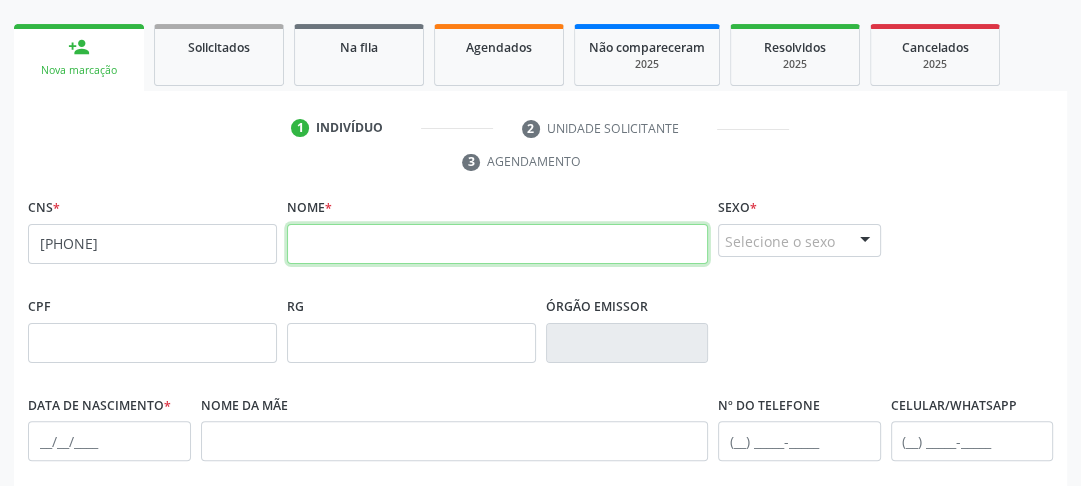 click at bounding box center [497, 244] 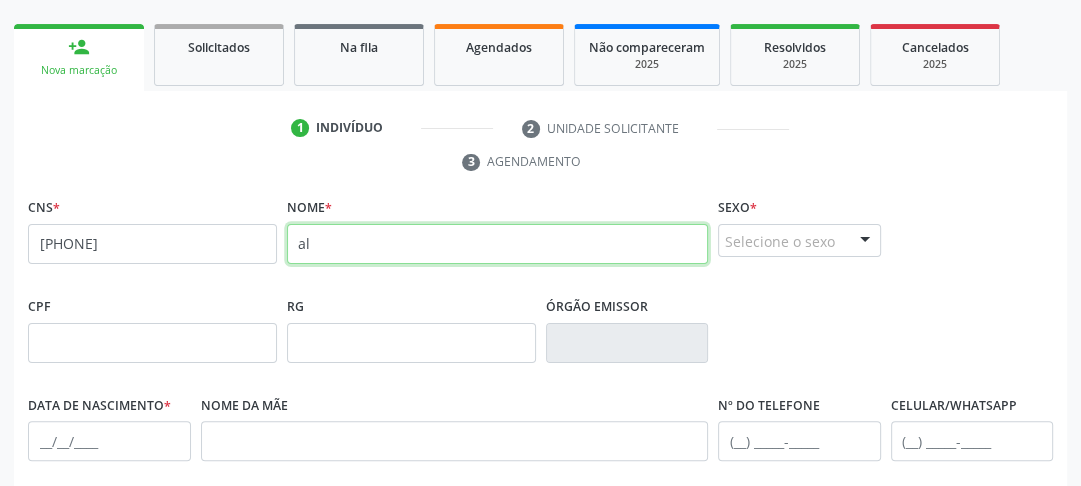 type on "a" 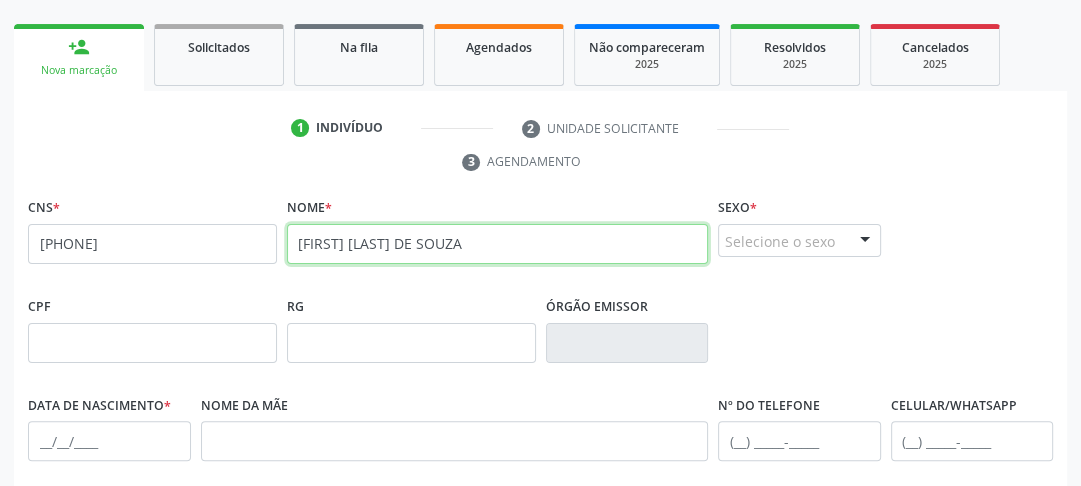 type on "[FIRST] [LAST] DE SOUZA" 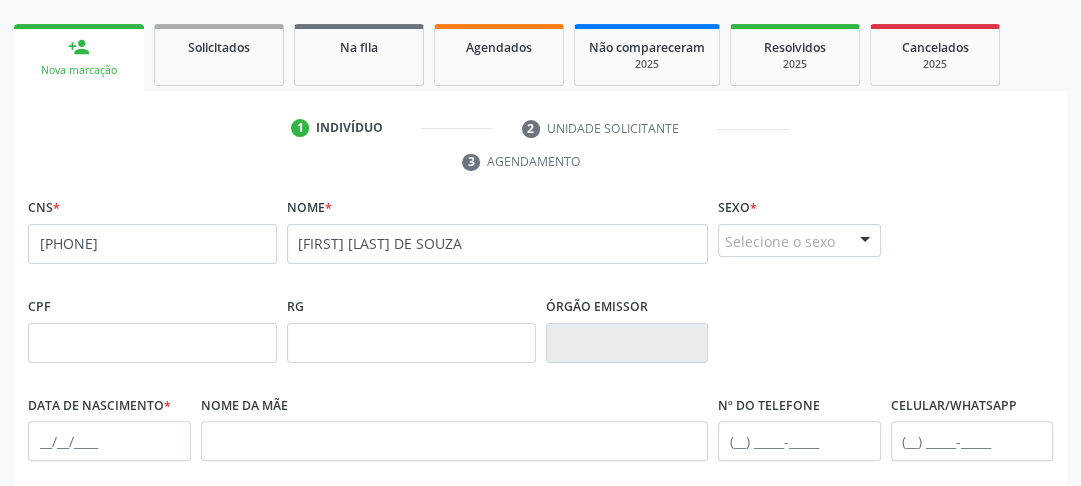 click on "Selecione o sexo" at bounding box center (799, 241) 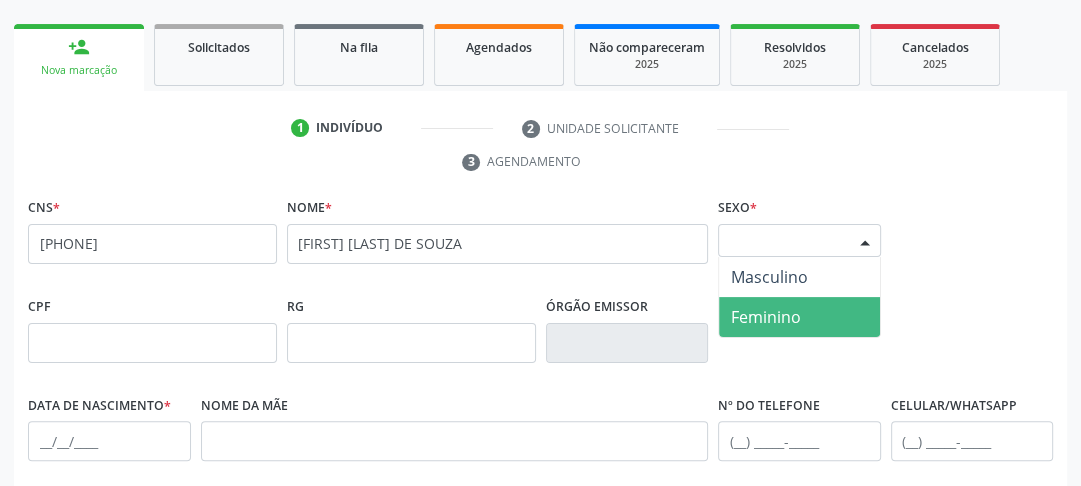 click on "Feminino" at bounding box center [766, 317] 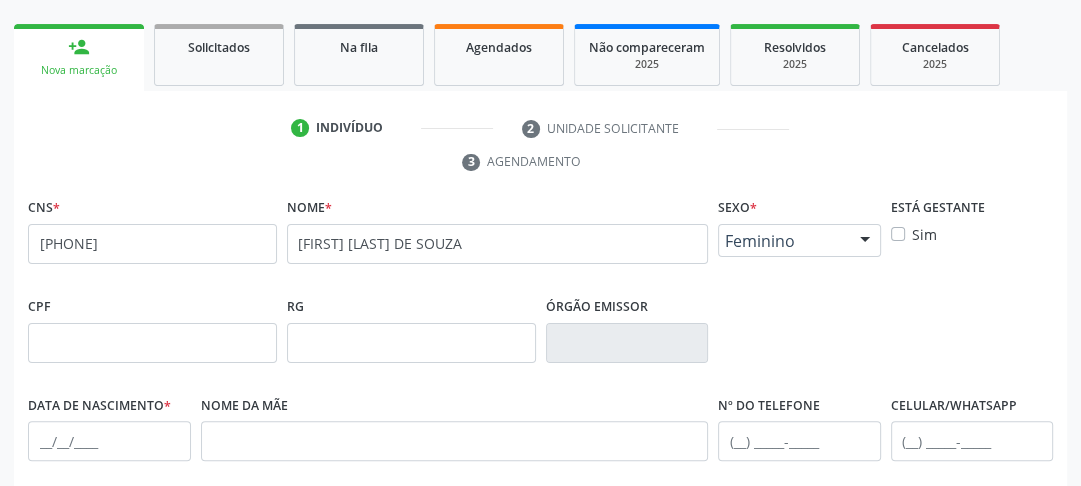 click at bounding box center [865, 242] 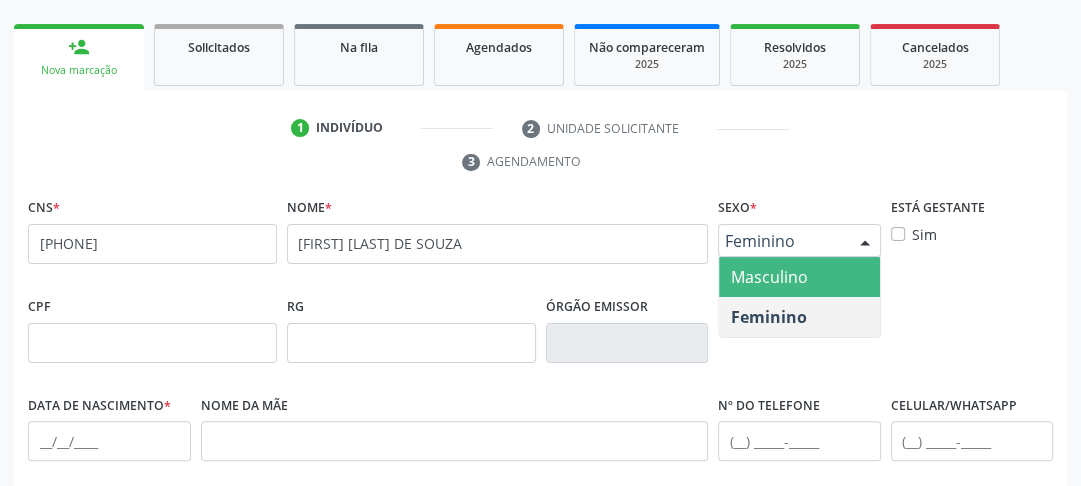click on "Masculino" at bounding box center [769, 277] 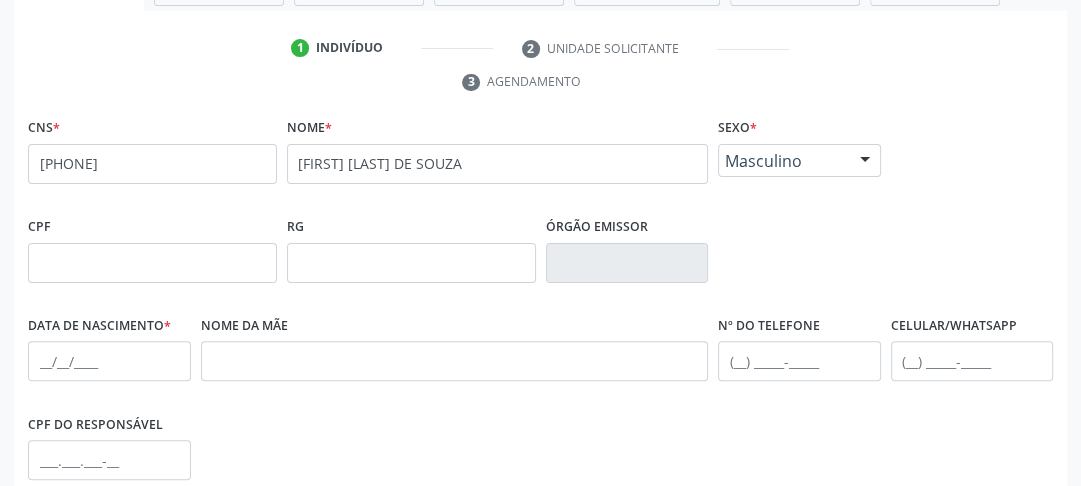 scroll, scrollTop: 435, scrollLeft: 0, axis: vertical 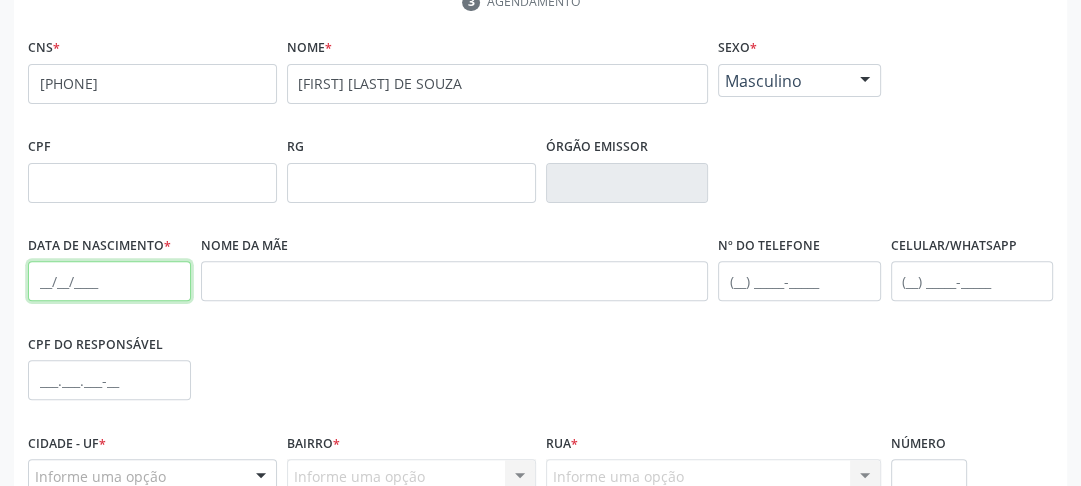 click at bounding box center [109, 281] 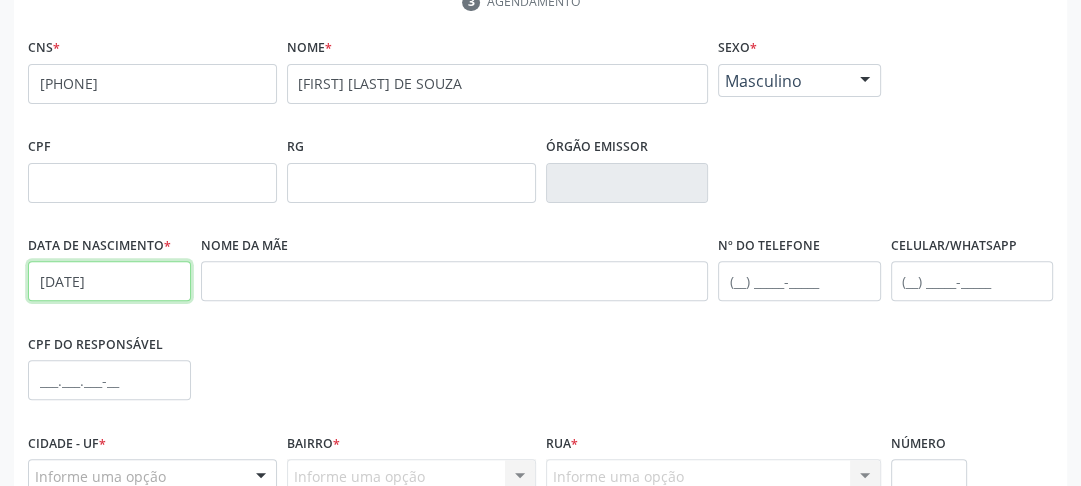 type on "[DATE]" 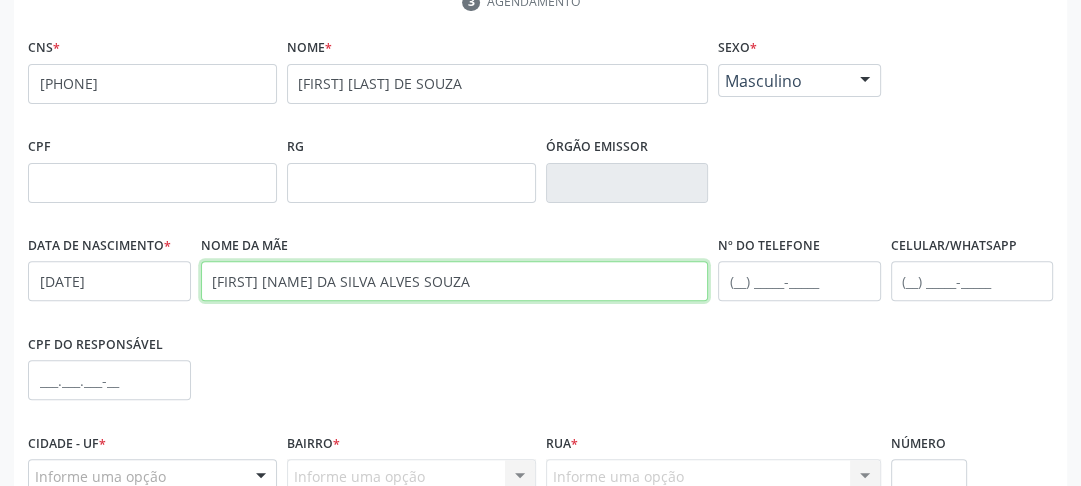 scroll, scrollTop: 595, scrollLeft: 0, axis: vertical 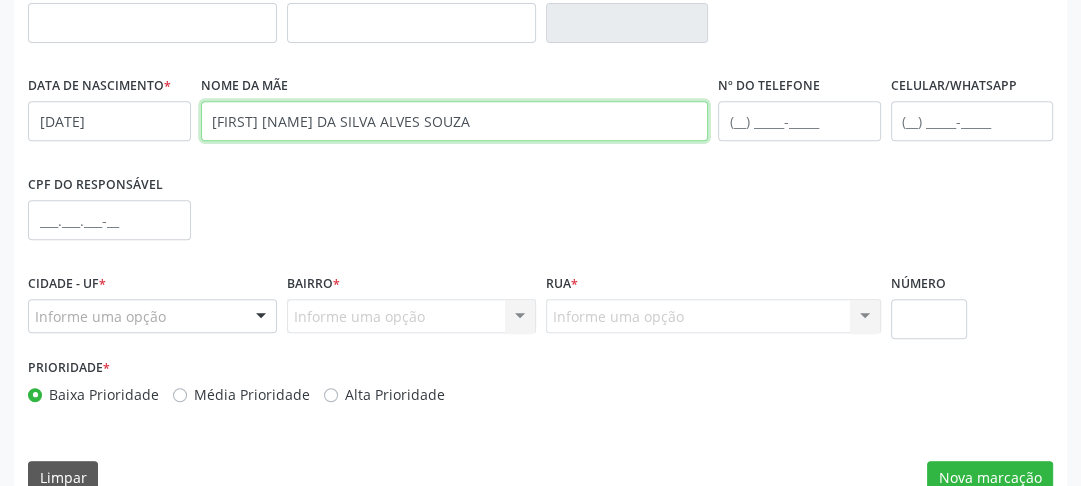 type on "[FIRST] [NAME] DA SILVA ALVES SOUZA" 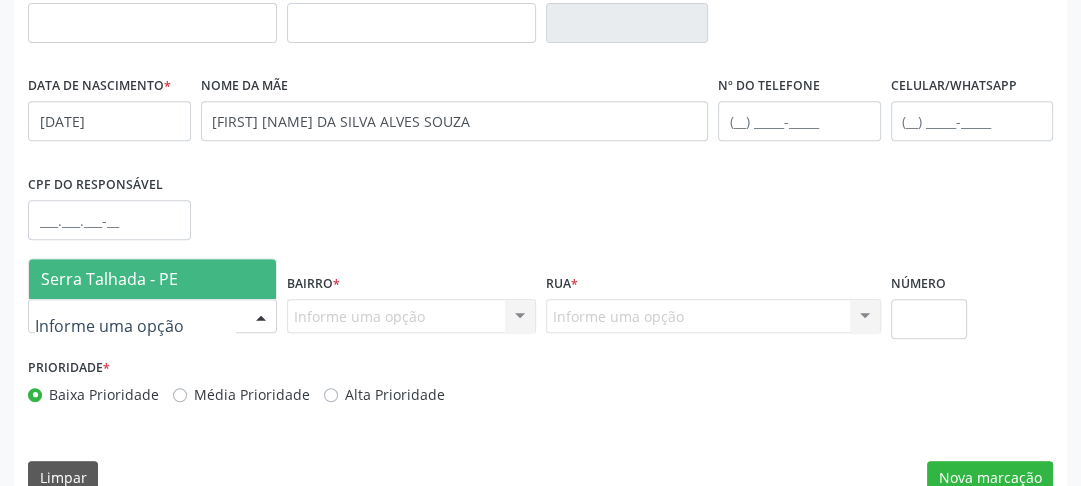 click on "Serra Talhada - PE" at bounding box center [109, 279] 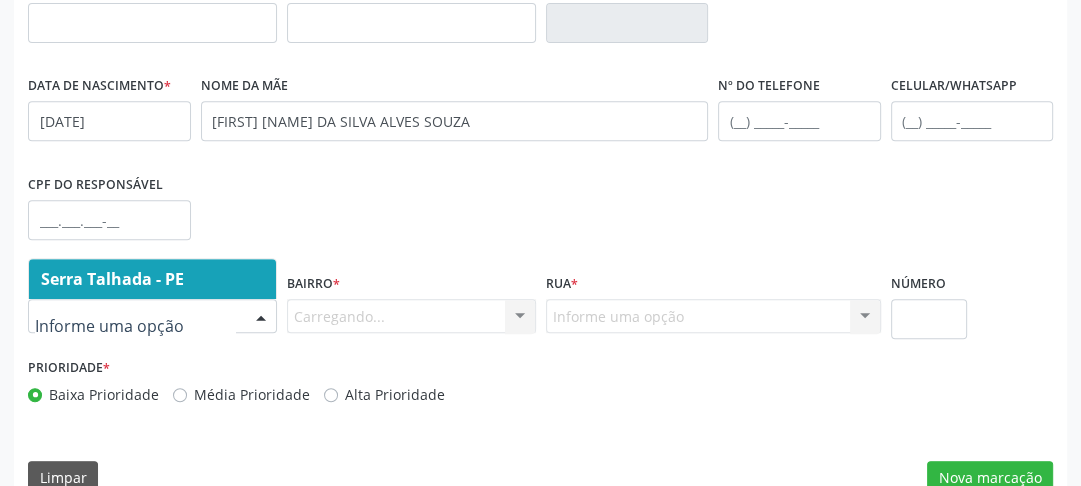 drag, startPoint x: 267, startPoint y: 310, endPoint x: 284, endPoint y: 310, distance: 17 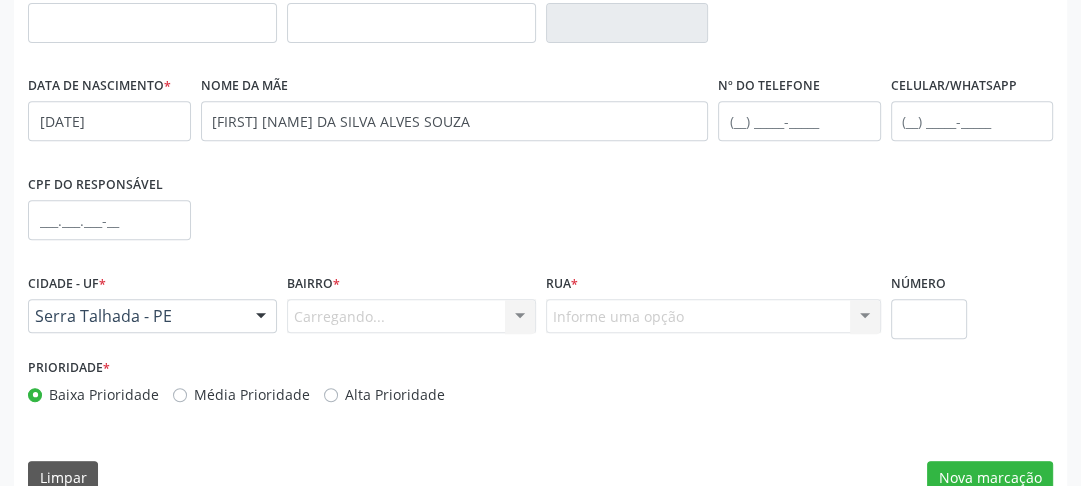 click on "Carregando...
Nenhum resultado encontrado para: "   "
Nenhuma opção encontrada. Digite para adicionar." at bounding box center (411, 316) 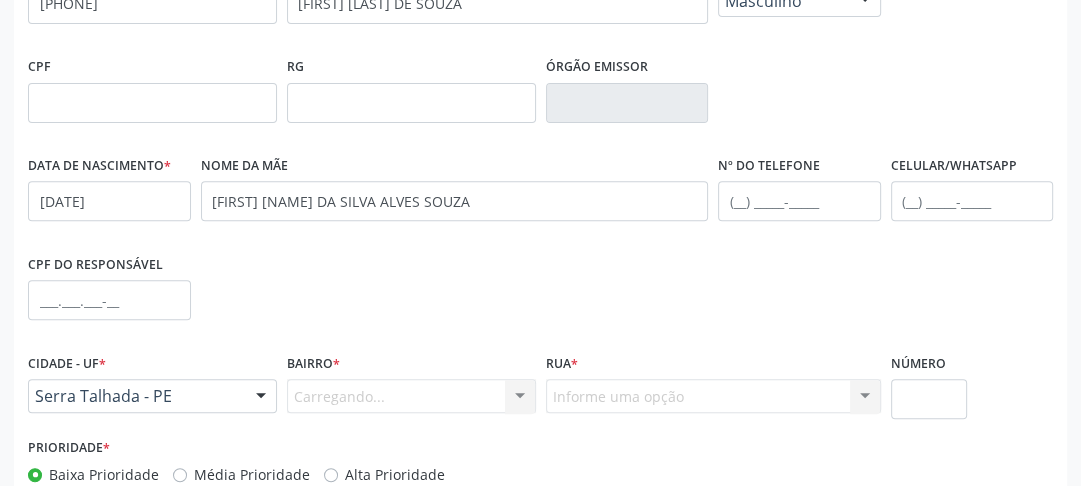 scroll, scrollTop: 631, scrollLeft: 0, axis: vertical 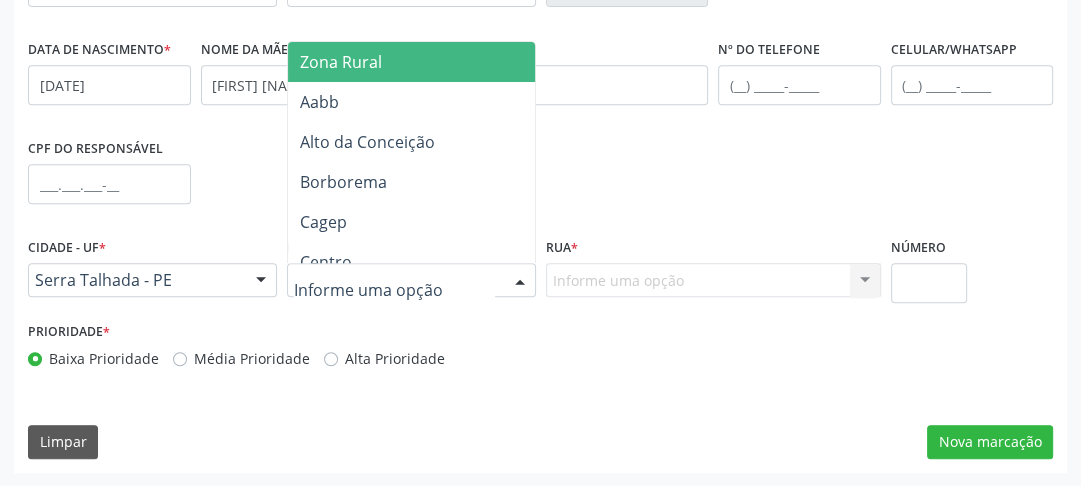 click at bounding box center [411, 280] 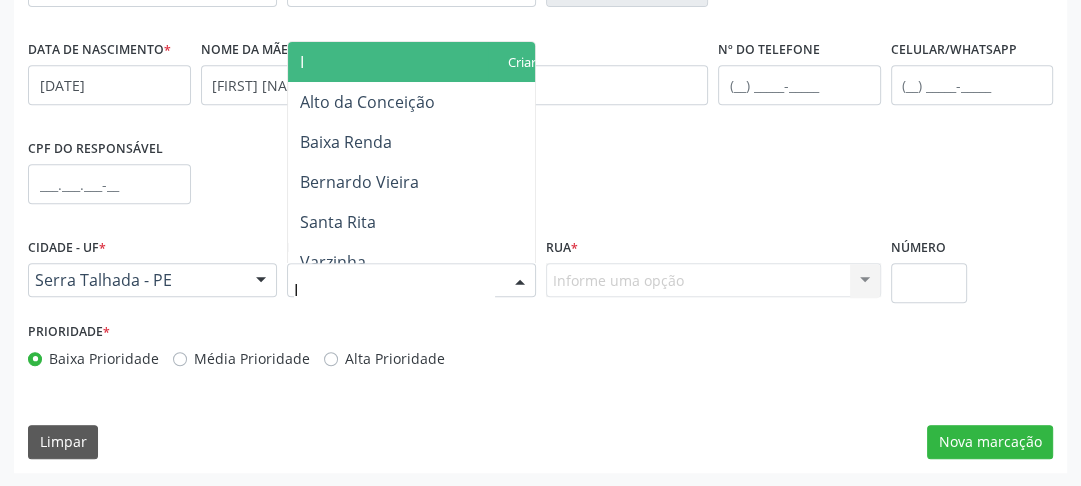 type on "IP" 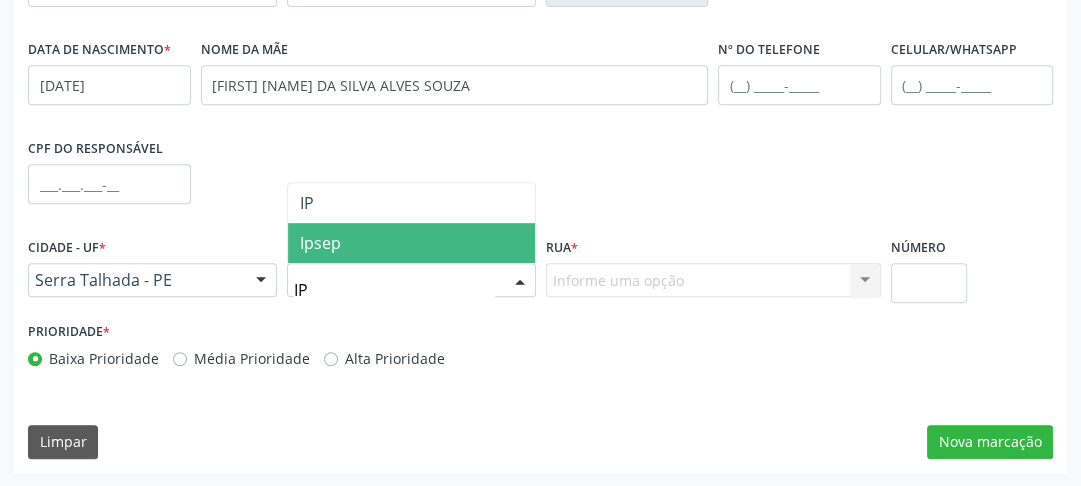 click on "Ipsep" at bounding box center (320, 243) 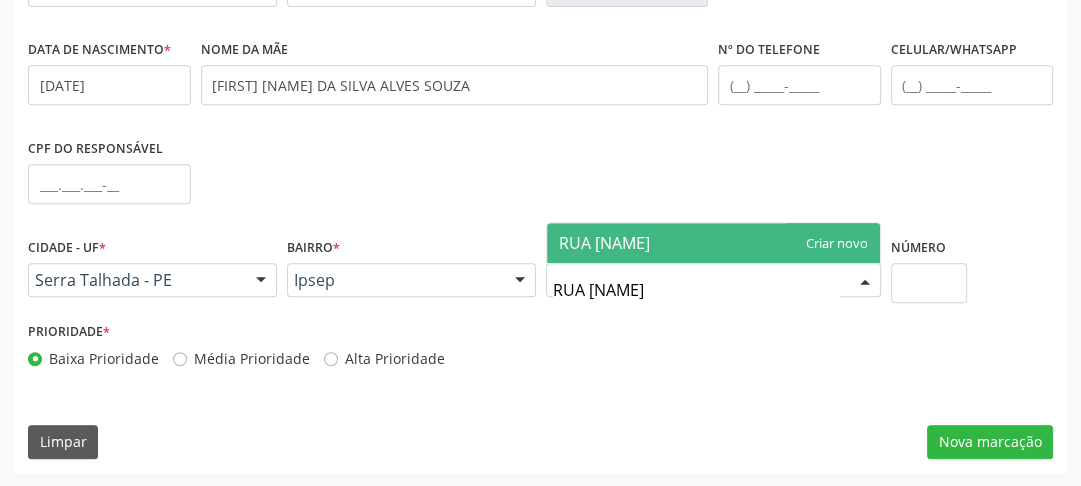 click on "RUA [NAME]" at bounding box center (713, 243) 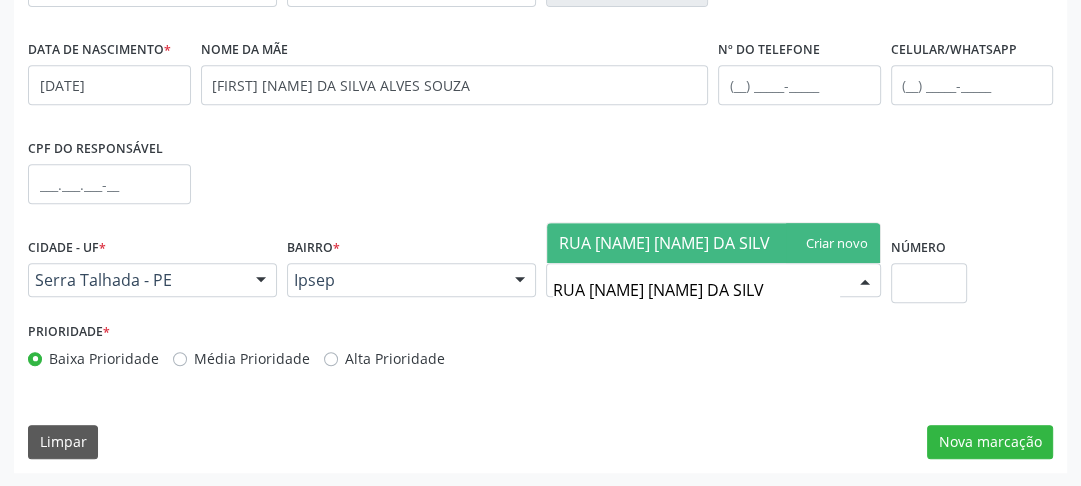 type on "RUA [NAME] [NAME] DA SILVA" 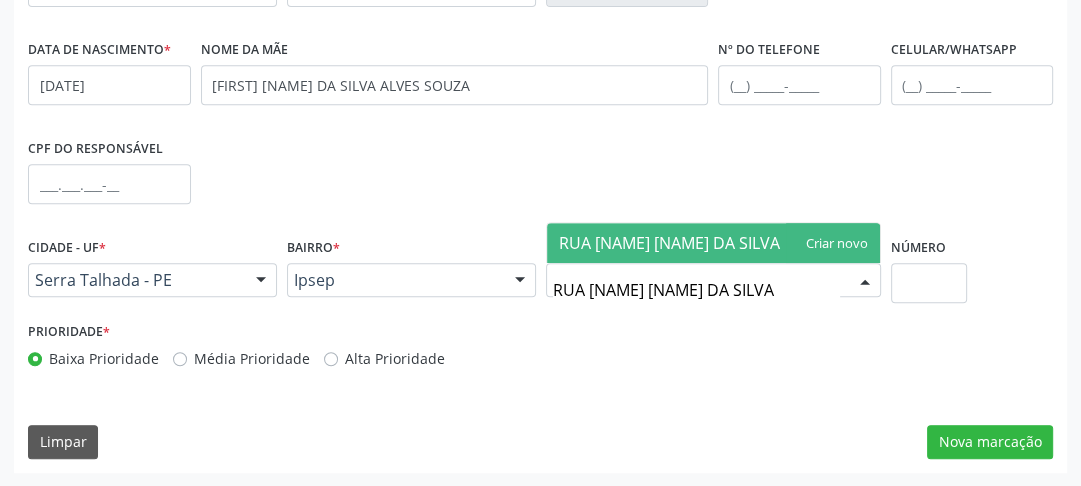 click on "RUA [NAME] [NAME] DA SILVA" at bounding box center [713, 243] 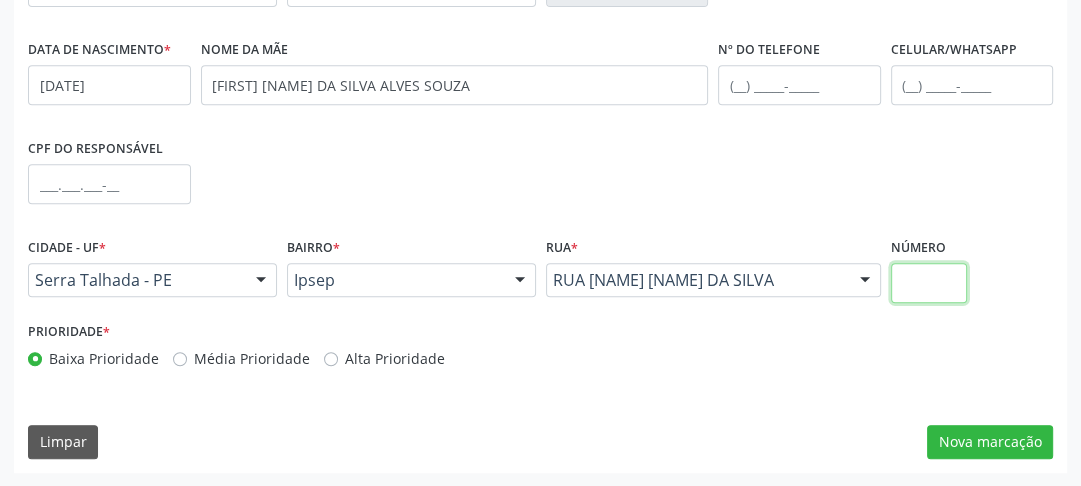 click at bounding box center (929, 283) 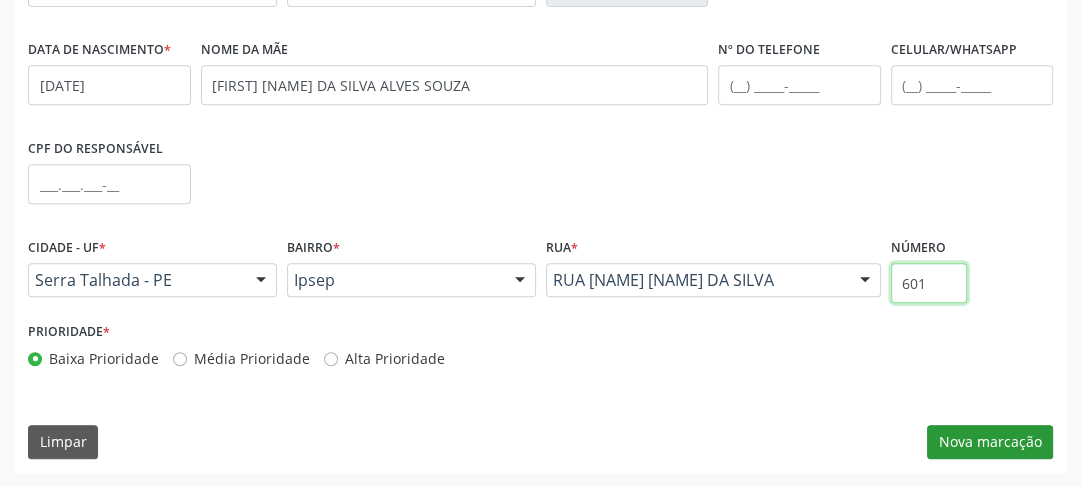 type on "601" 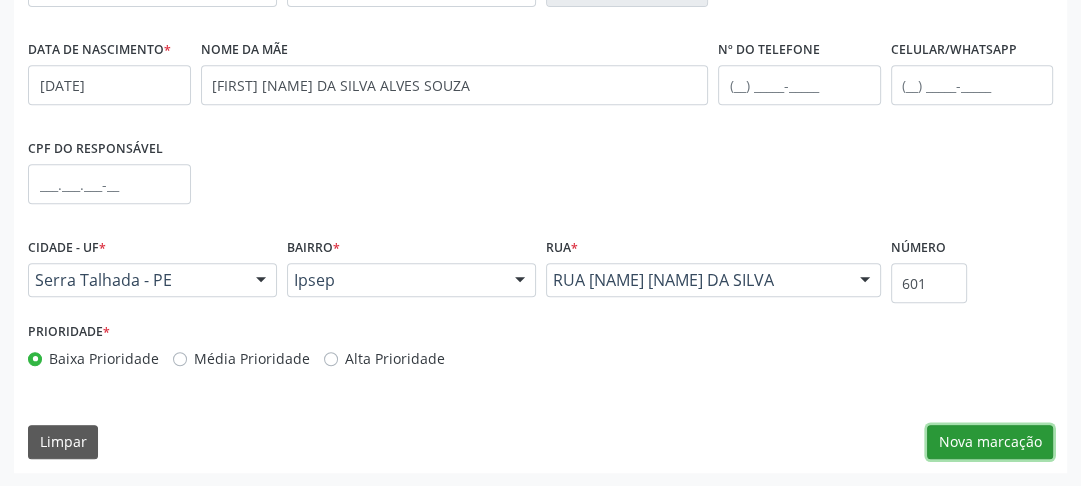 click on "Nova marcação" at bounding box center (990, 442) 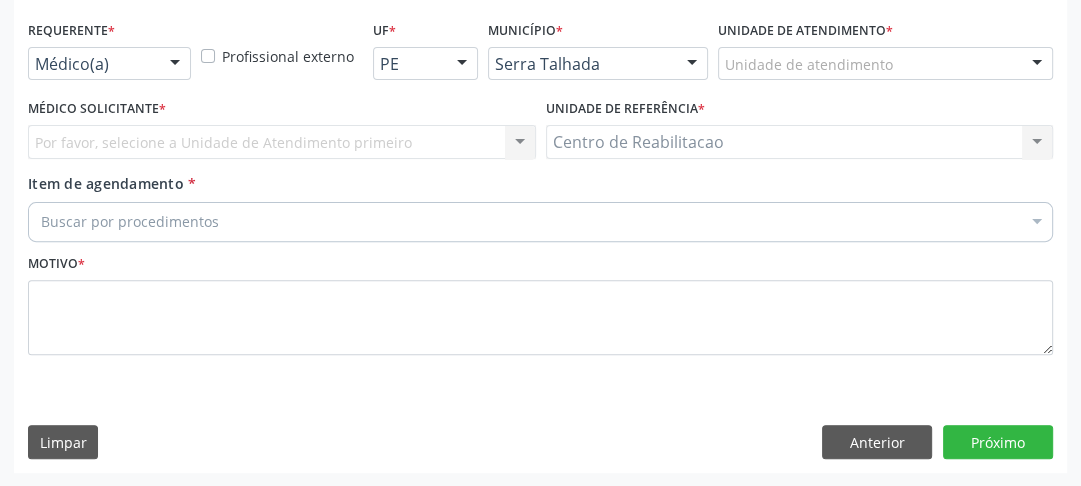 scroll, scrollTop: 372, scrollLeft: 0, axis: vertical 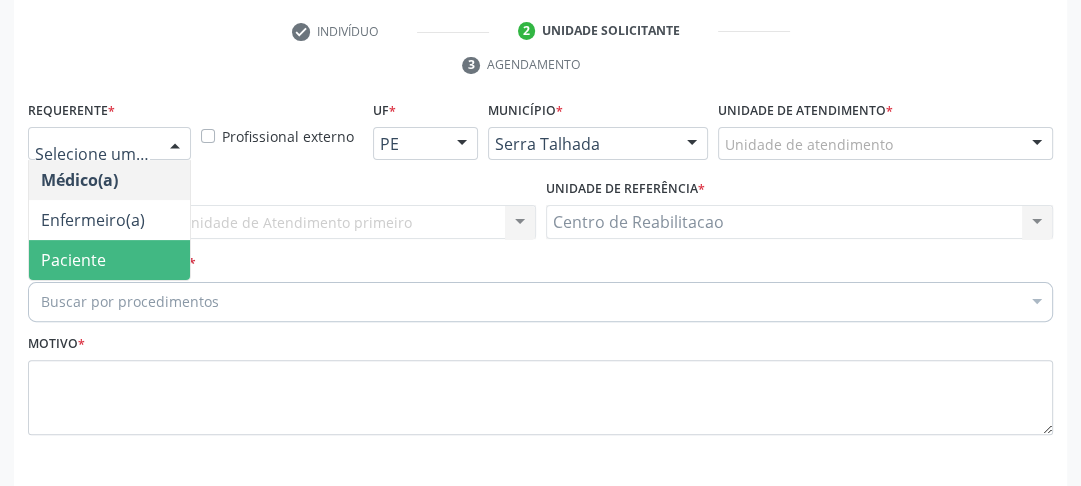 click on "Paciente" at bounding box center (109, 260) 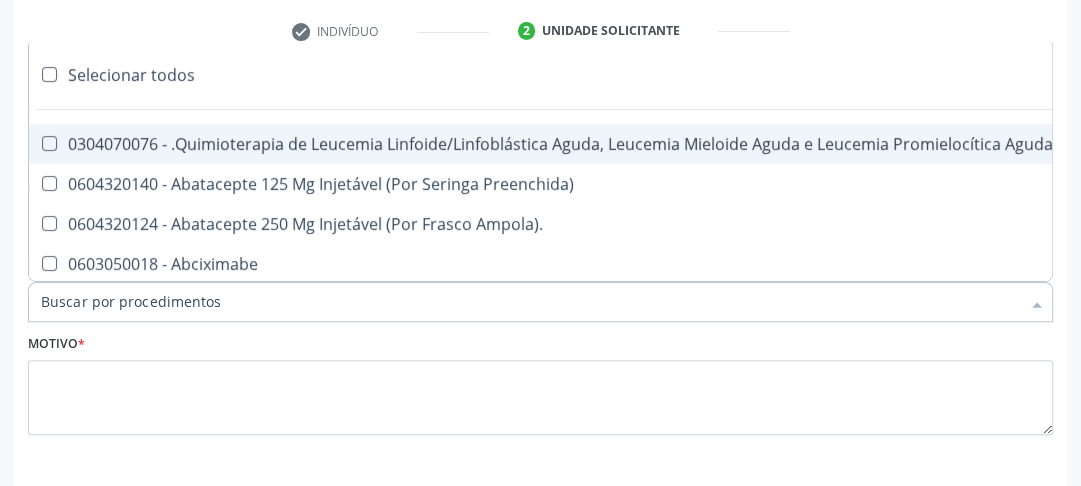 click on "Item de agendamento
*" at bounding box center [530, 302] 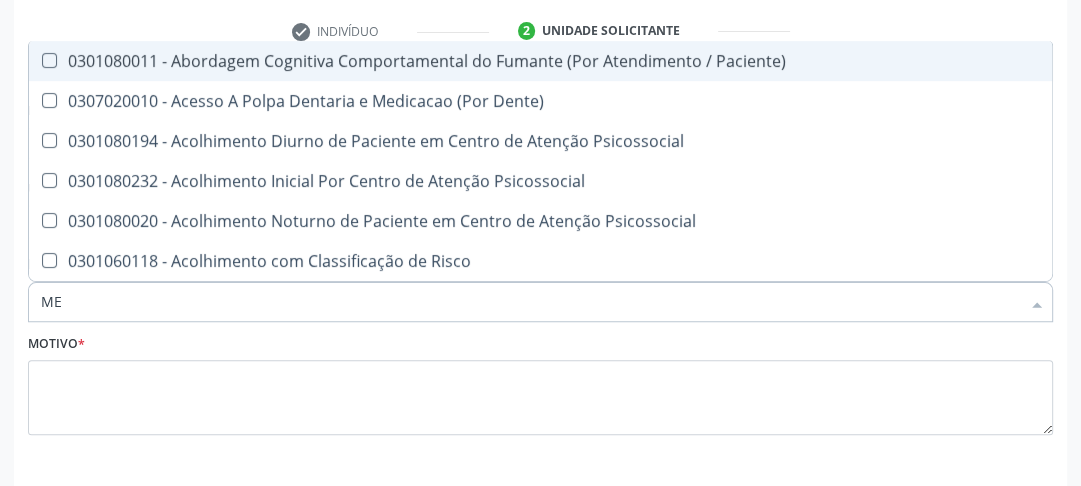 type on "M" 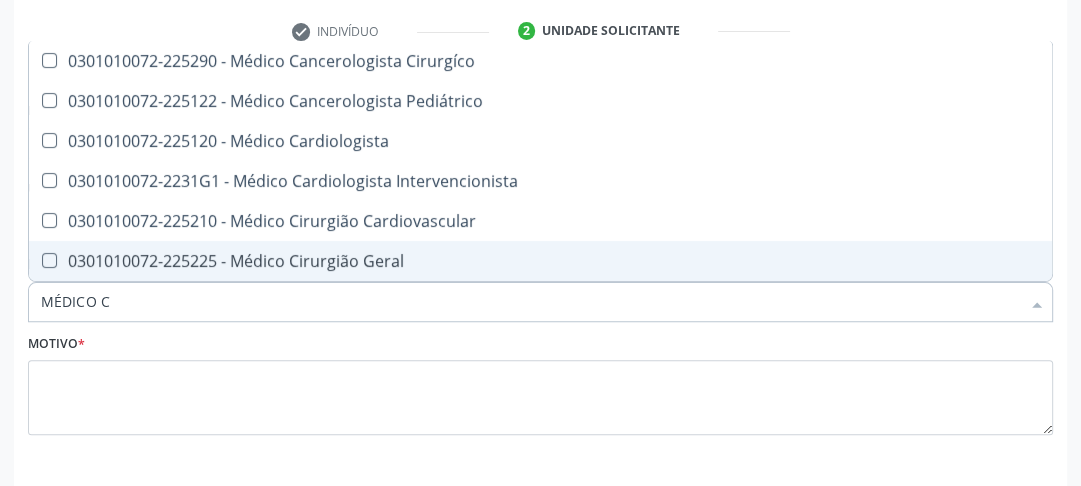 type on "MÉDICO CI" 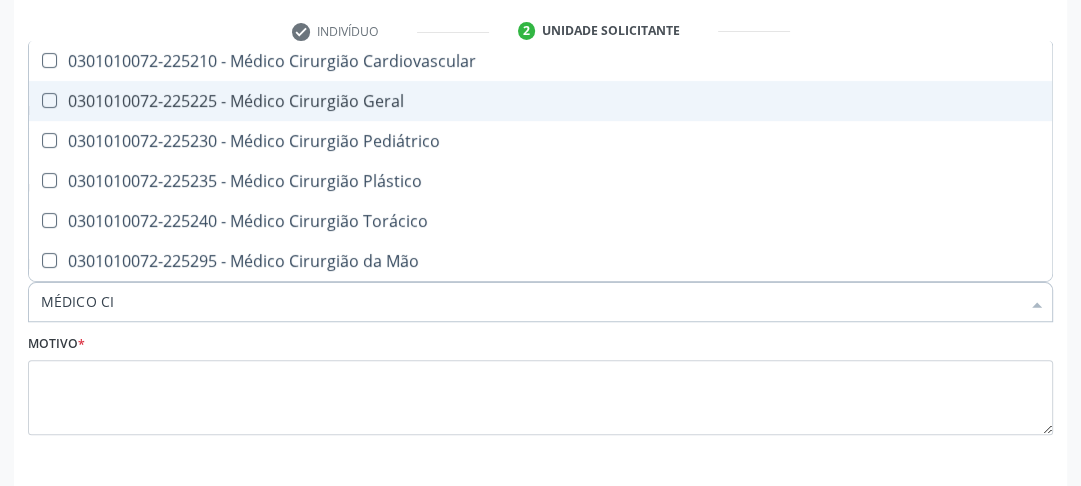 click on "0301010072-225225 - Médico Cirurgião Geral" at bounding box center [540, 101] 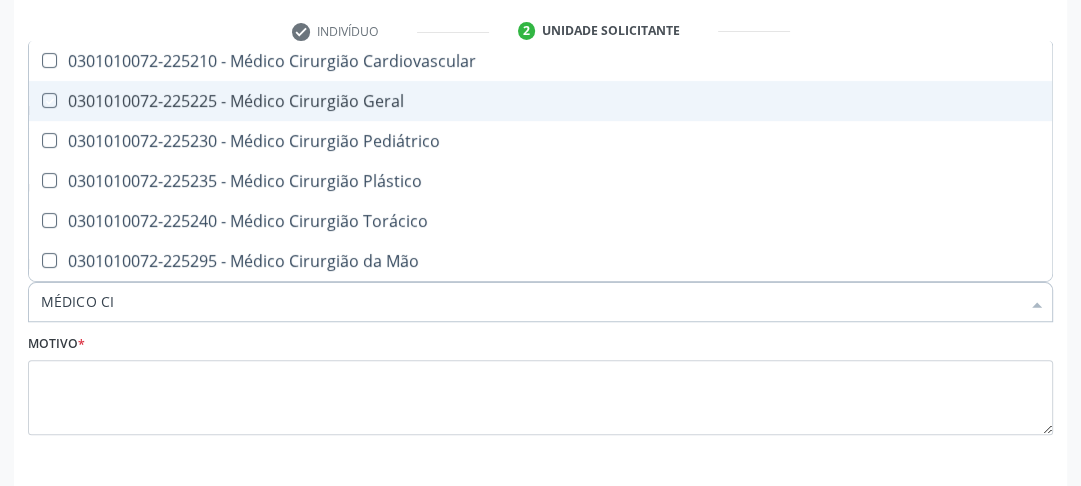 checkbox on "true" 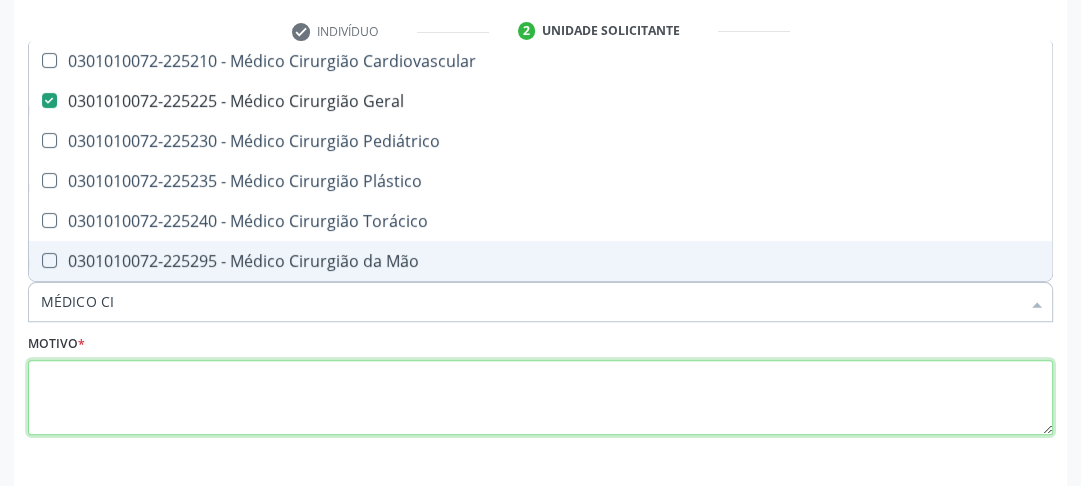 click at bounding box center [540, 398] 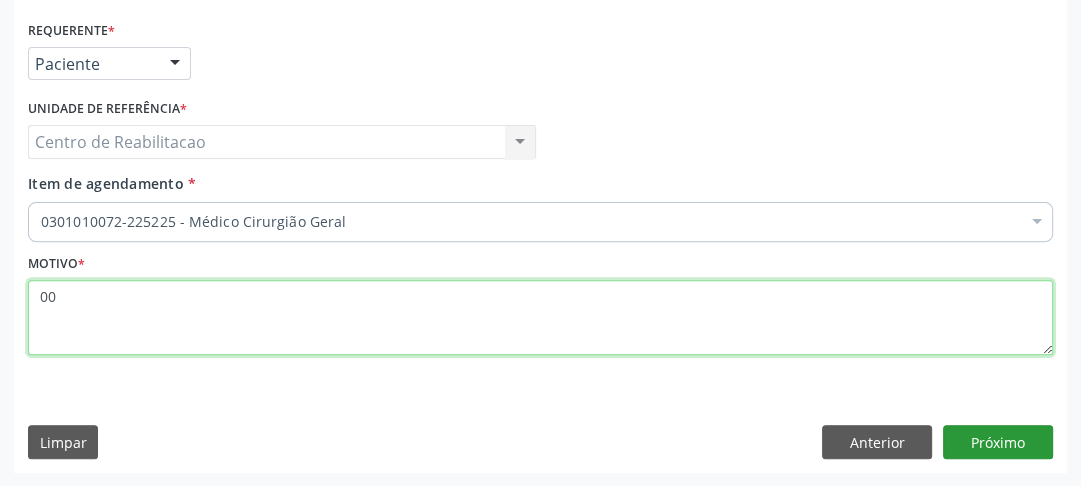 type on "00" 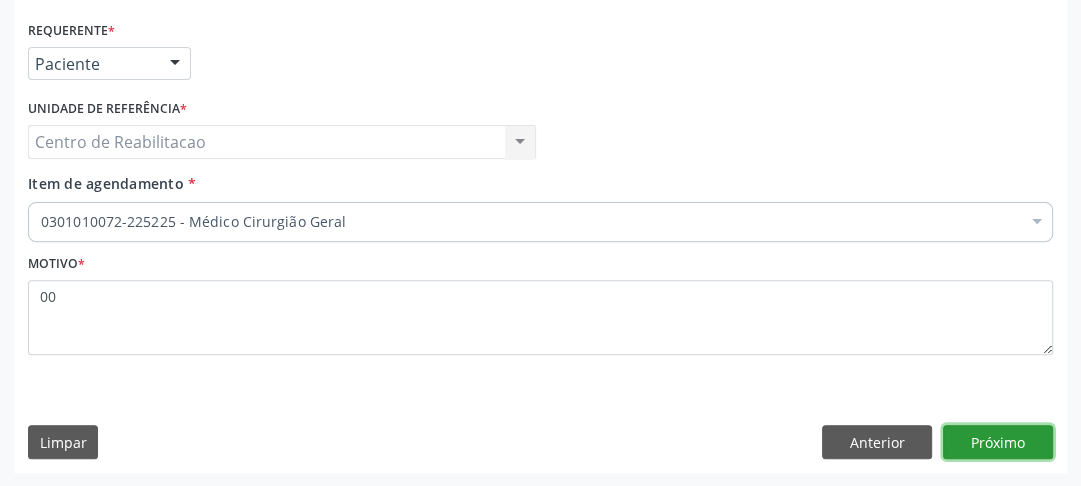 click on "Próximo" at bounding box center (998, 442) 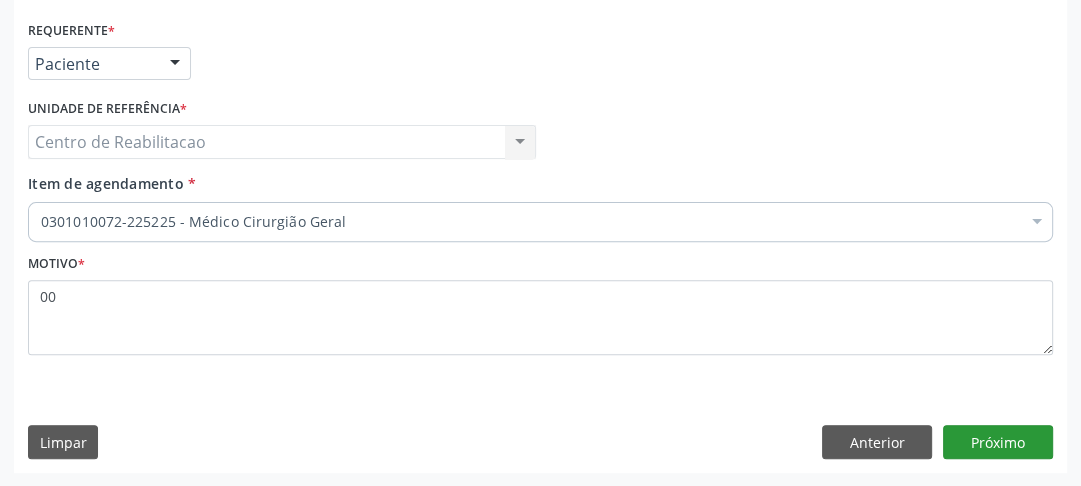 scroll, scrollTop: 415, scrollLeft: 0, axis: vertical 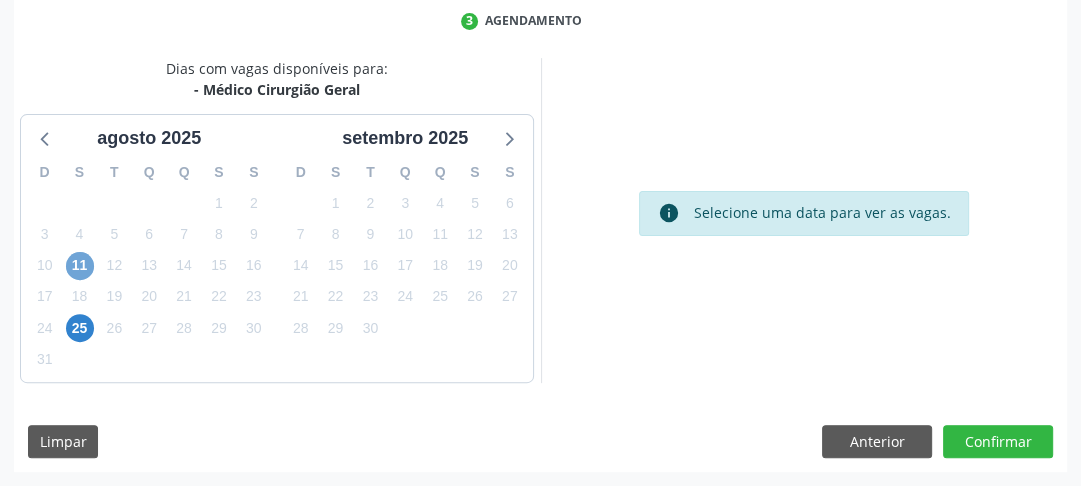 click on "11" at bounding box center [80, 266] 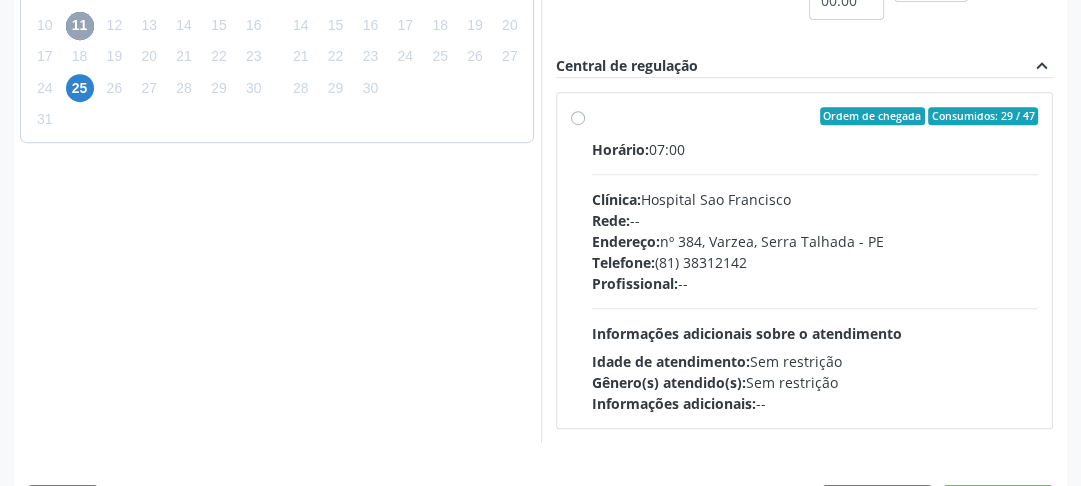 scroll, scrollTop: 714, scrollLeft: 0, axis: vertical 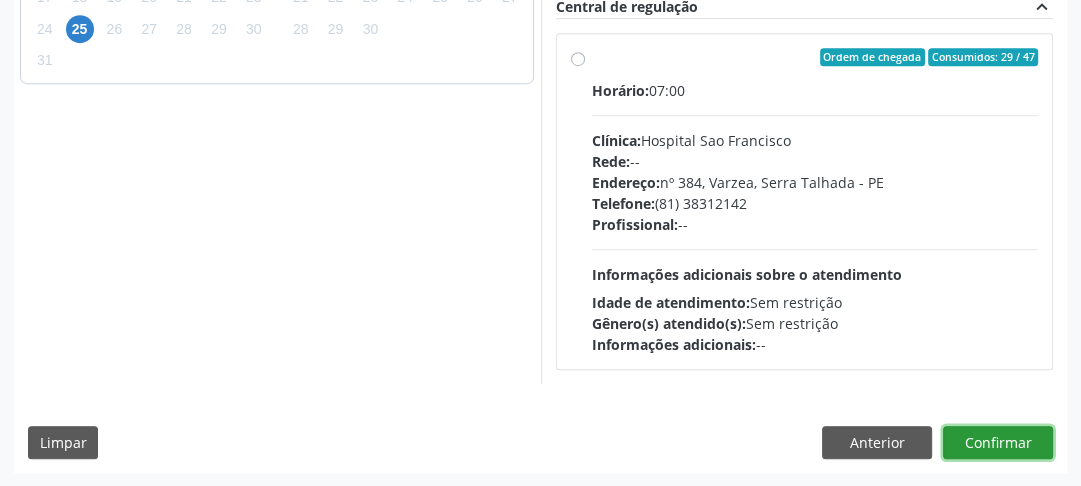 click on "Confirmar" at bounding box center [998, 443] 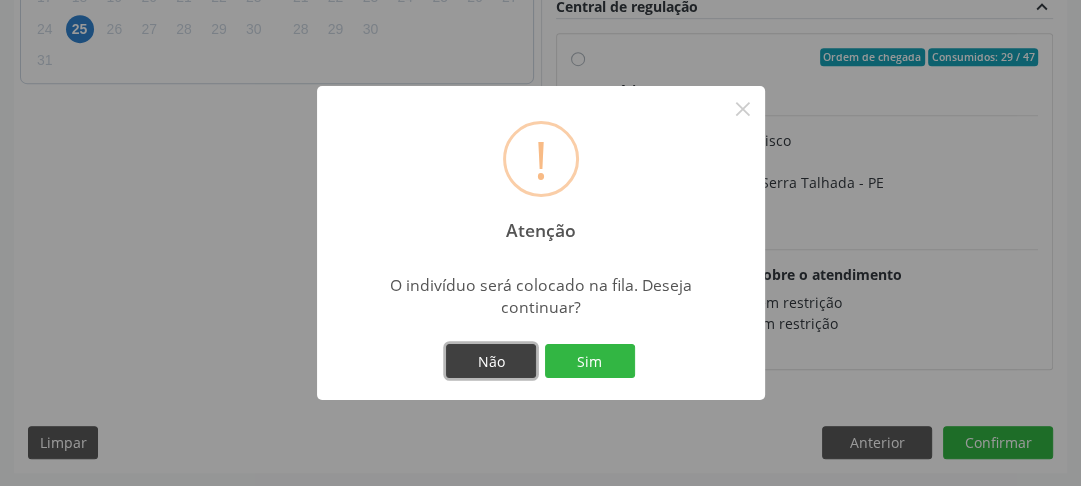 click on "Não" at bounding box center (491, 361) 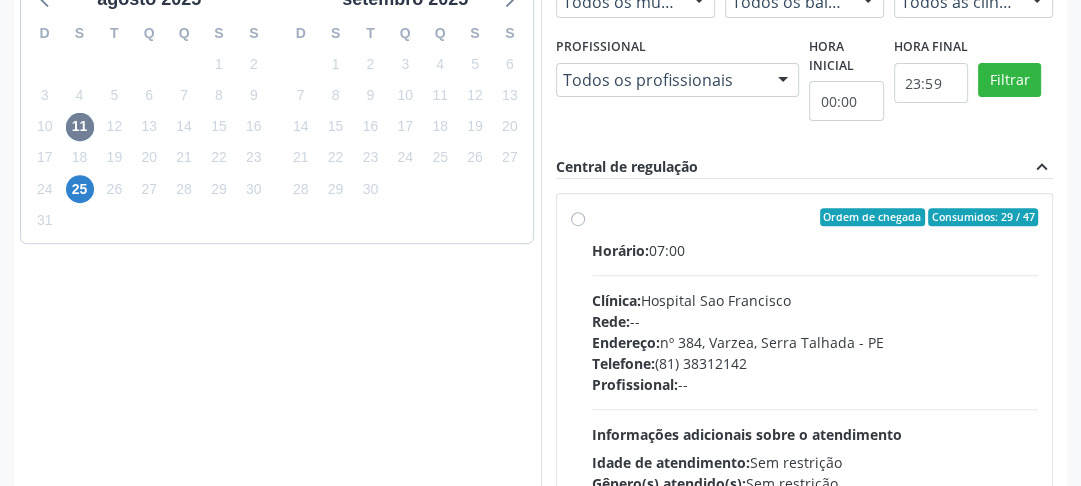 scroll, scrollTop: 634, scrollLeft: 0, axis: vertical 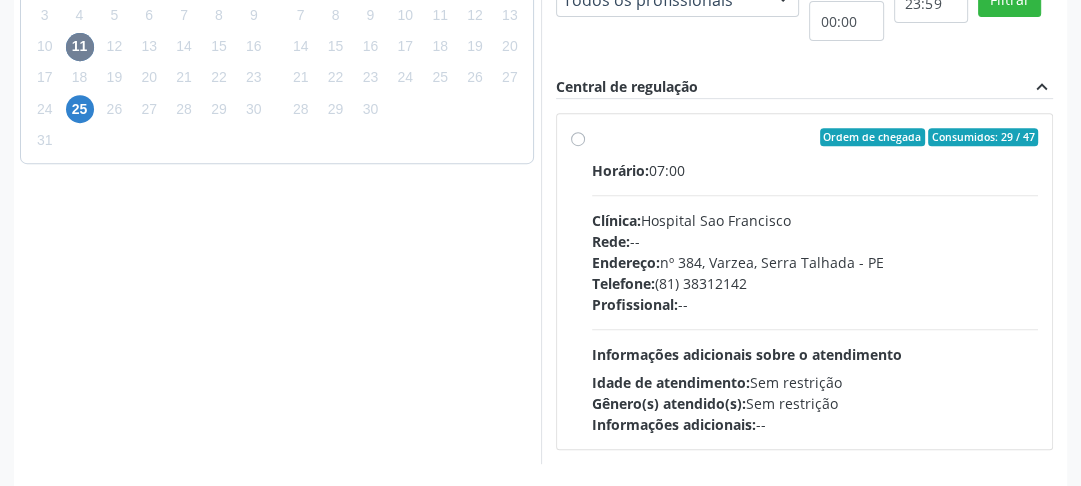 click on "Ordem de chegada
Consumidos: 29 / 47
Horário:   07:00
Clínica:  Hospital [NAME] [NAME]
Rede:
--
Endereço:   nº 384, Varzea, [CITY] - [STATE]
Telefone:   (81) 38312142
Profissional:
--
Informações adicionais sobre o atendimento
Idade de atendimento:
Sem restrição
Gênero(s) atendido(s):
Sem restrição
Informações adicionais:
--" at bounding box center (815, 281) 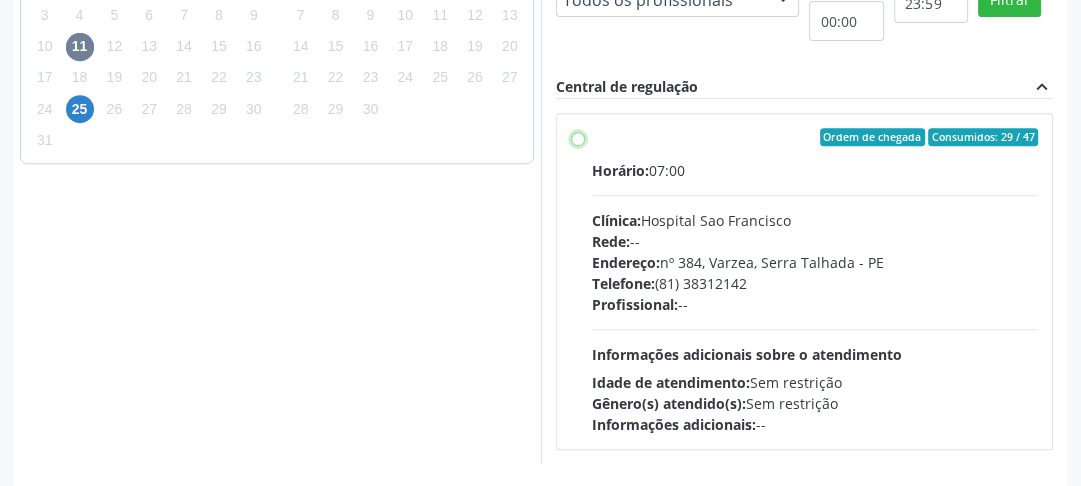 click on "Ordem de chegada
Consumidos: 29 / 47
Horário:   07:00
Clínica:  Hospital [NAME] [NAME]
Rede:
--
Endereço:   nº 384, Varzea, [CITY] - [STATE]
Telefone:   (81) 38312142
Profissional:
--
Informações adicionais sobre o atendimento
Idade de atendimento:
Sem restrição
Gênero(s) atendido(s):
Sem restrição
Informações adicionais:
--" at bounding box center (578, 137) 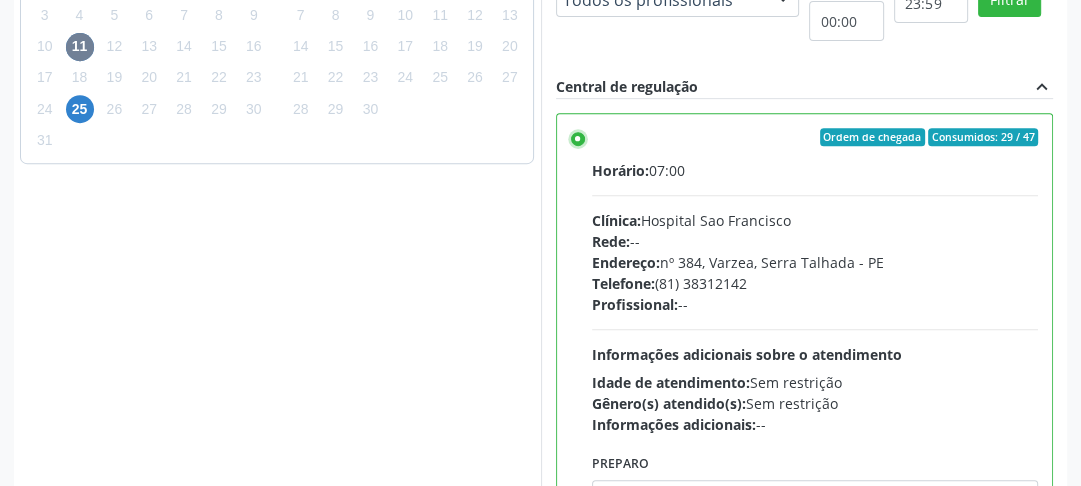 scroll, scrollTop: 98, scrollLeft: 0, axis: vertical 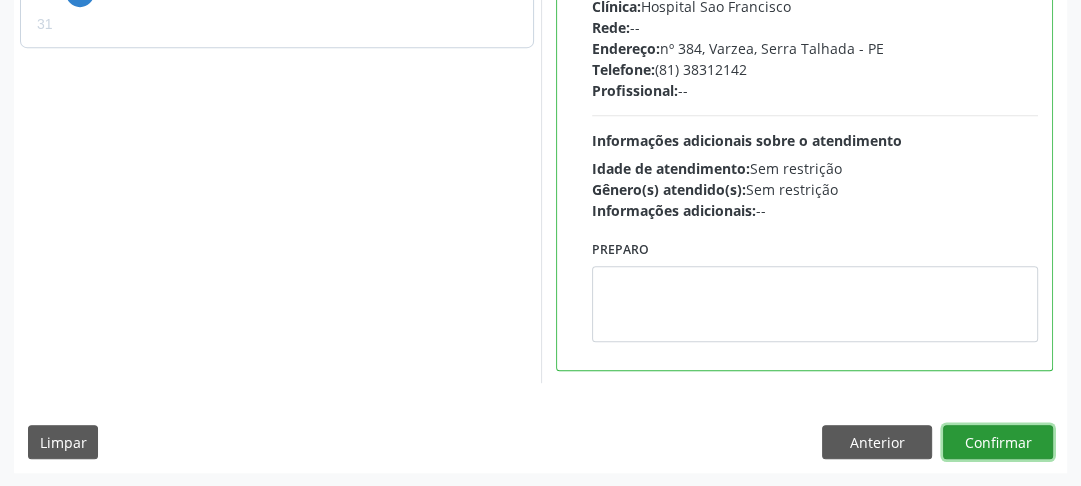 click on "Confirmar" at bounding box center (998, 442) 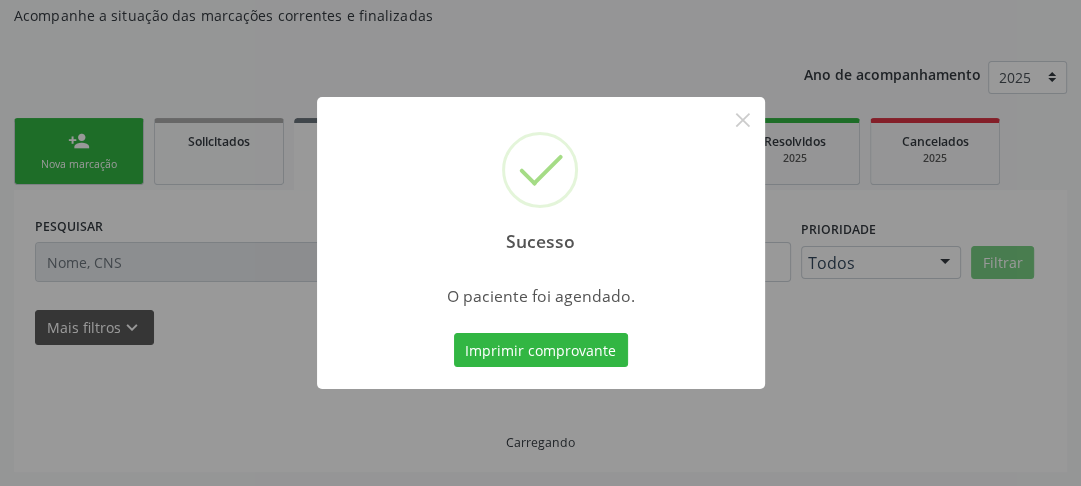 scroll, scrollTop: 180, scrollLeft: 0, axis: vertical 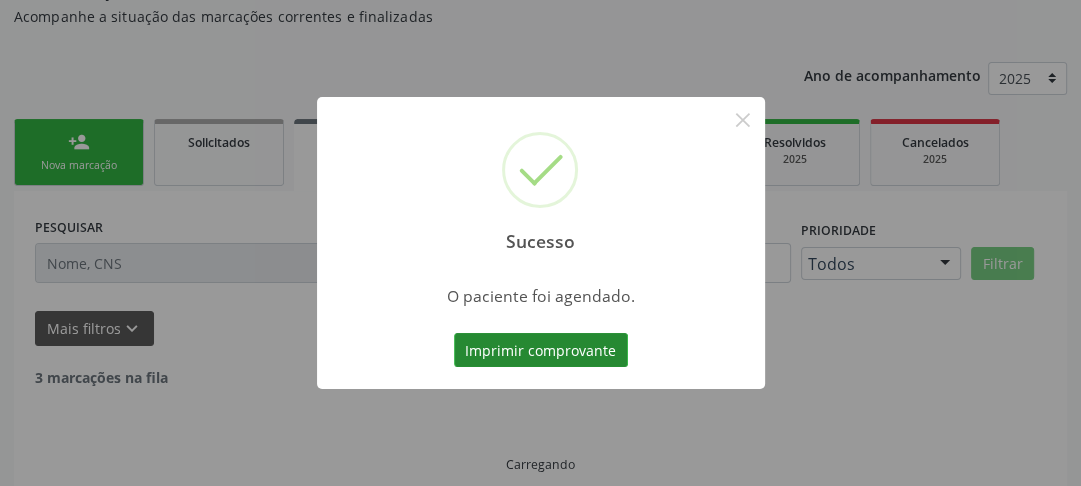 click on "Imprimir comprovante" at bounding box center (541, 350) 